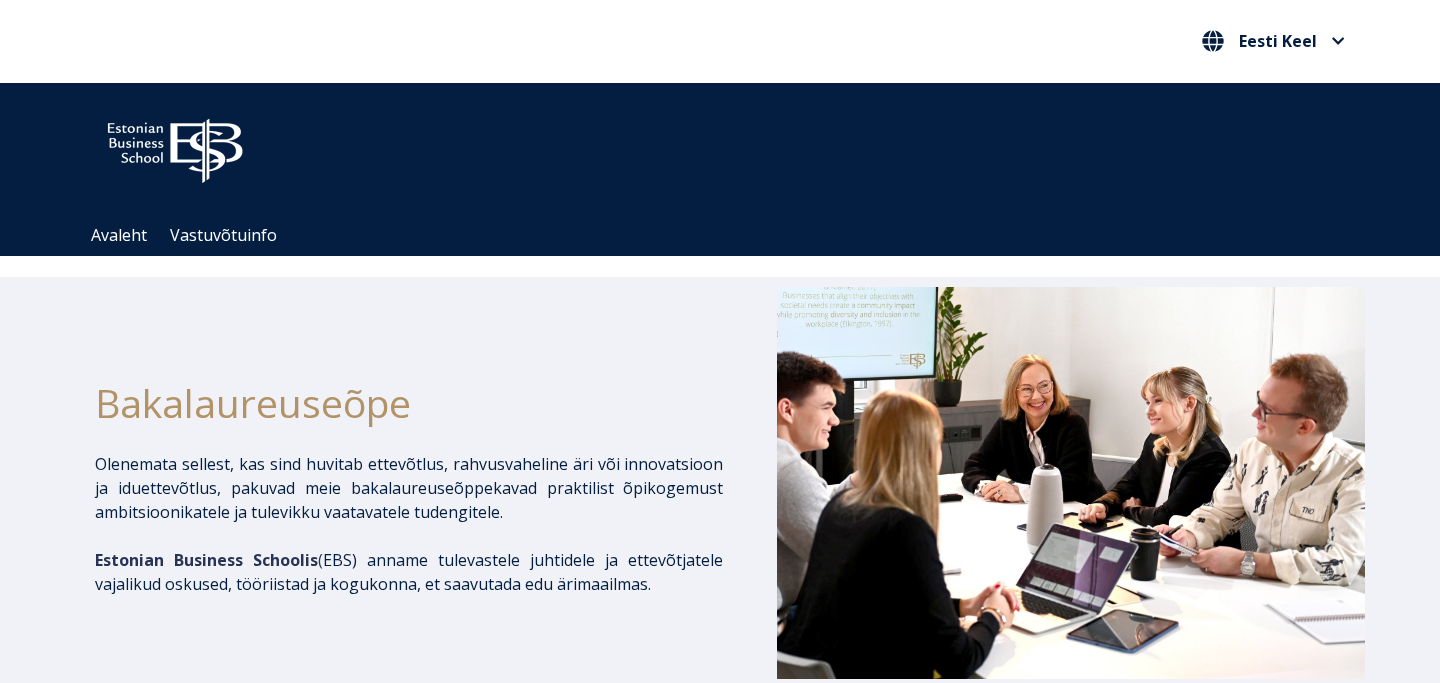 scroll, scrollTop: 0, scrollLeft: 0, axis: both 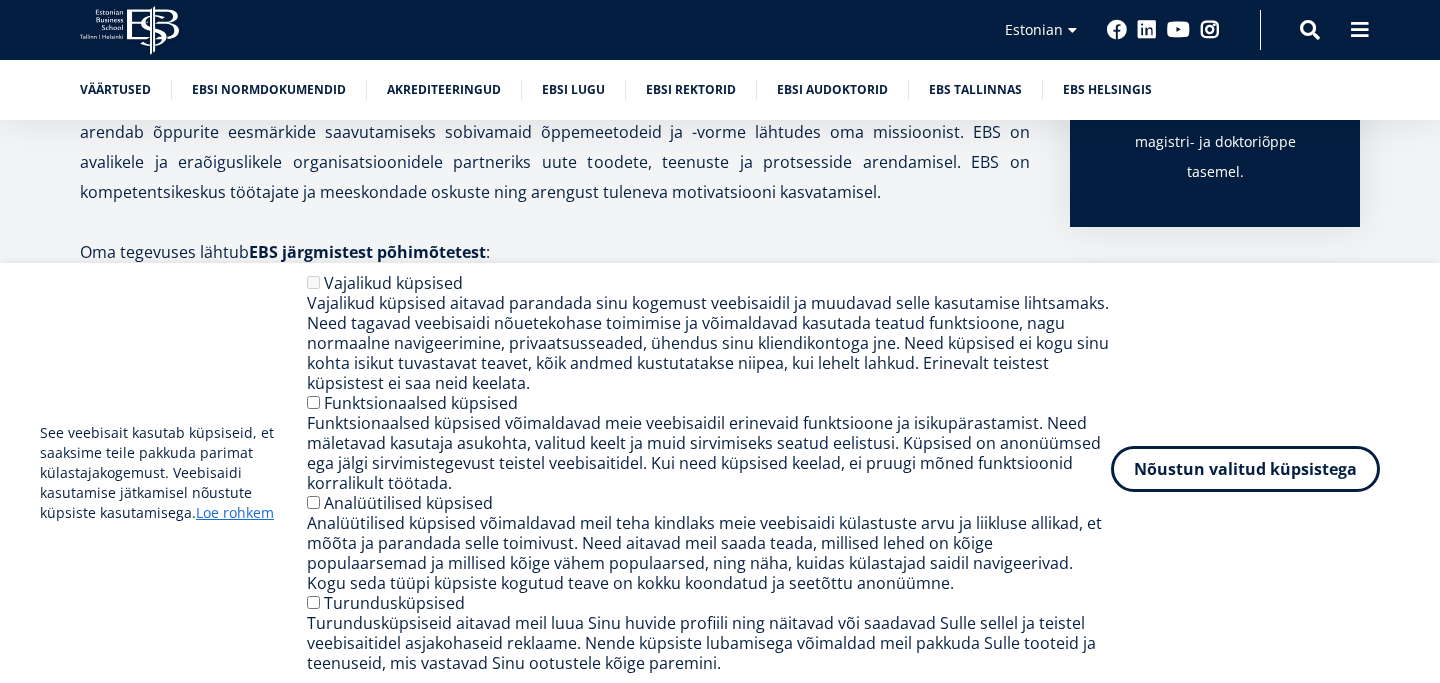 click on "Nõustun valitud küpsistega" at bounding box center (1245, 469) 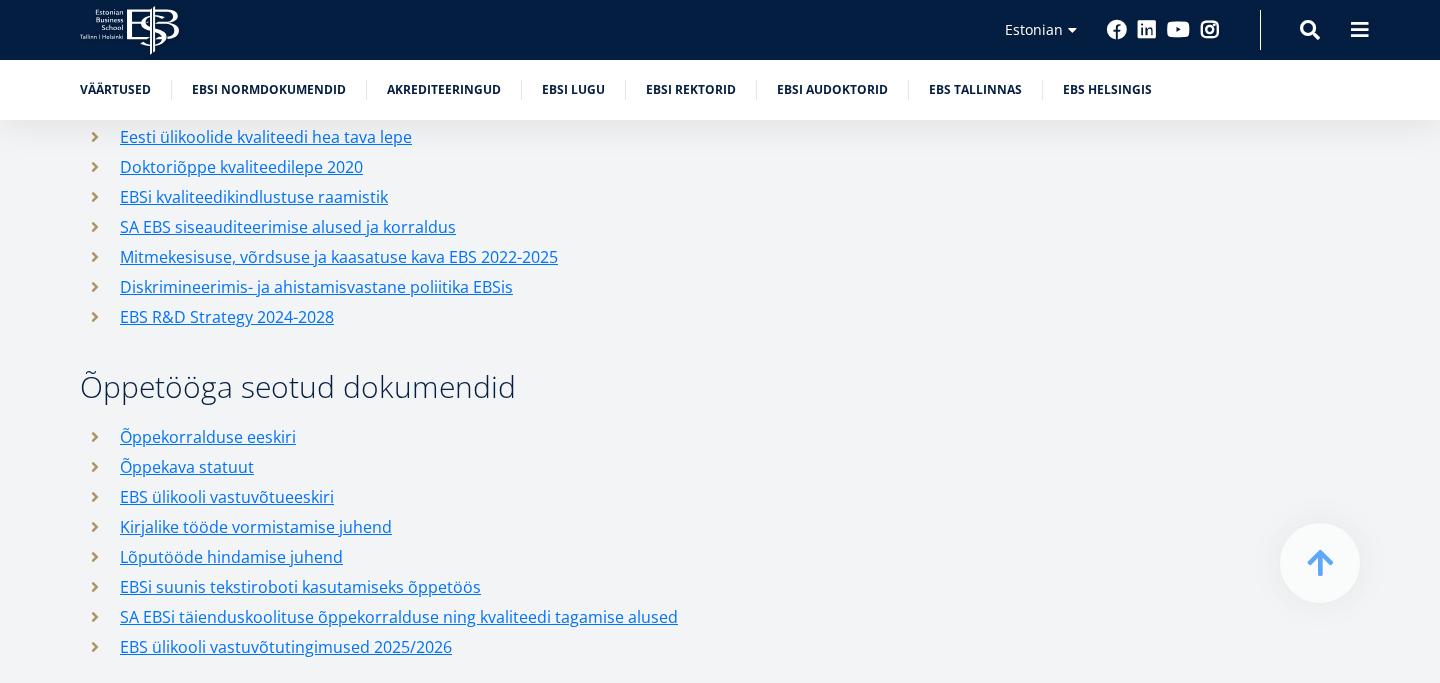 scroll, scrollTop: 2481, scrollLeft: 0, axis: vertical 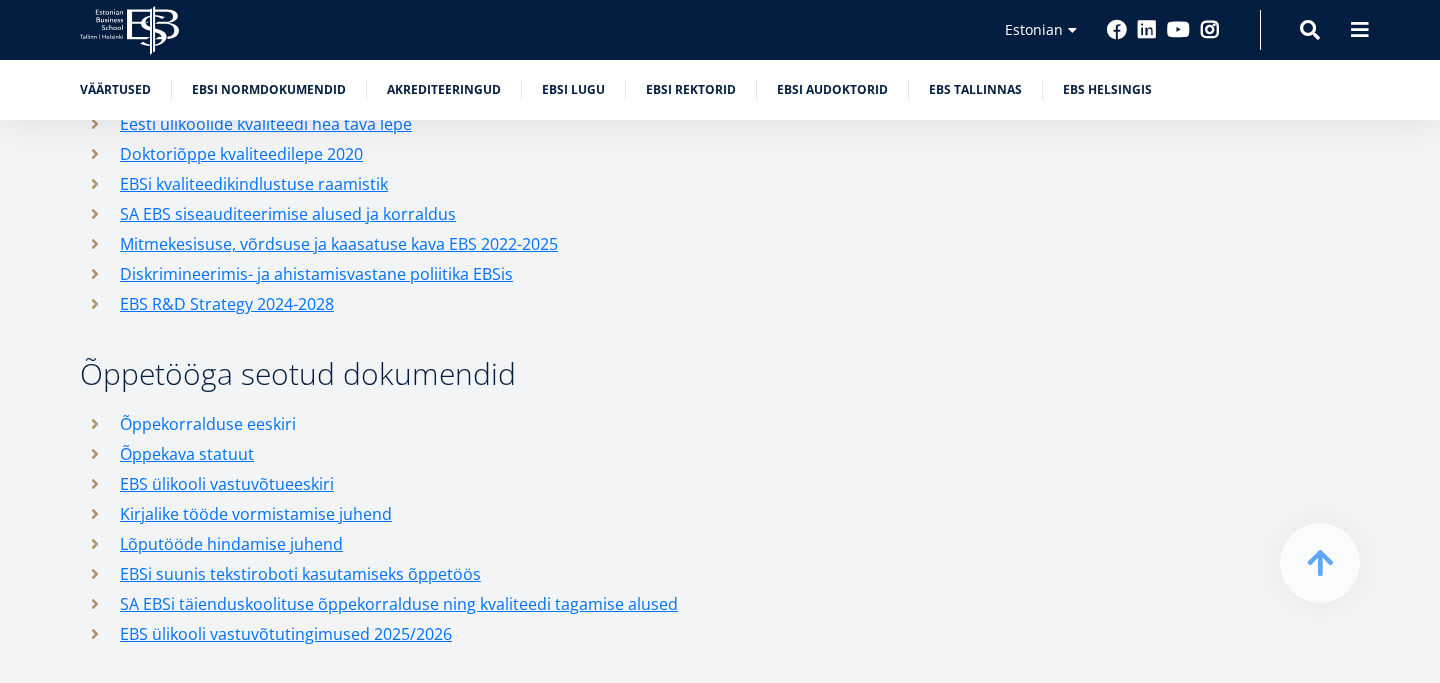 click on "Õppekorralduse eeskiri" at bounding box center (208, 424) 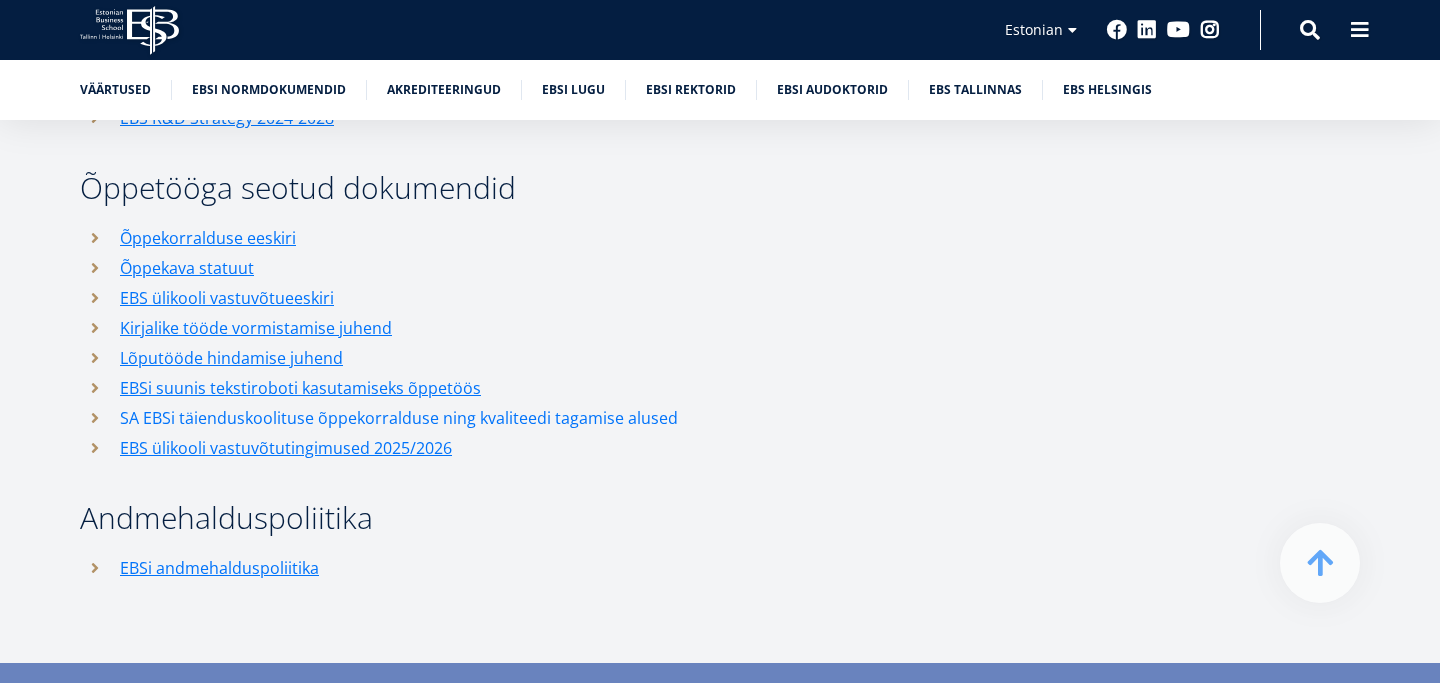 scroll, scrollTop: 2624, scrollLeft: 0, axis: vertical 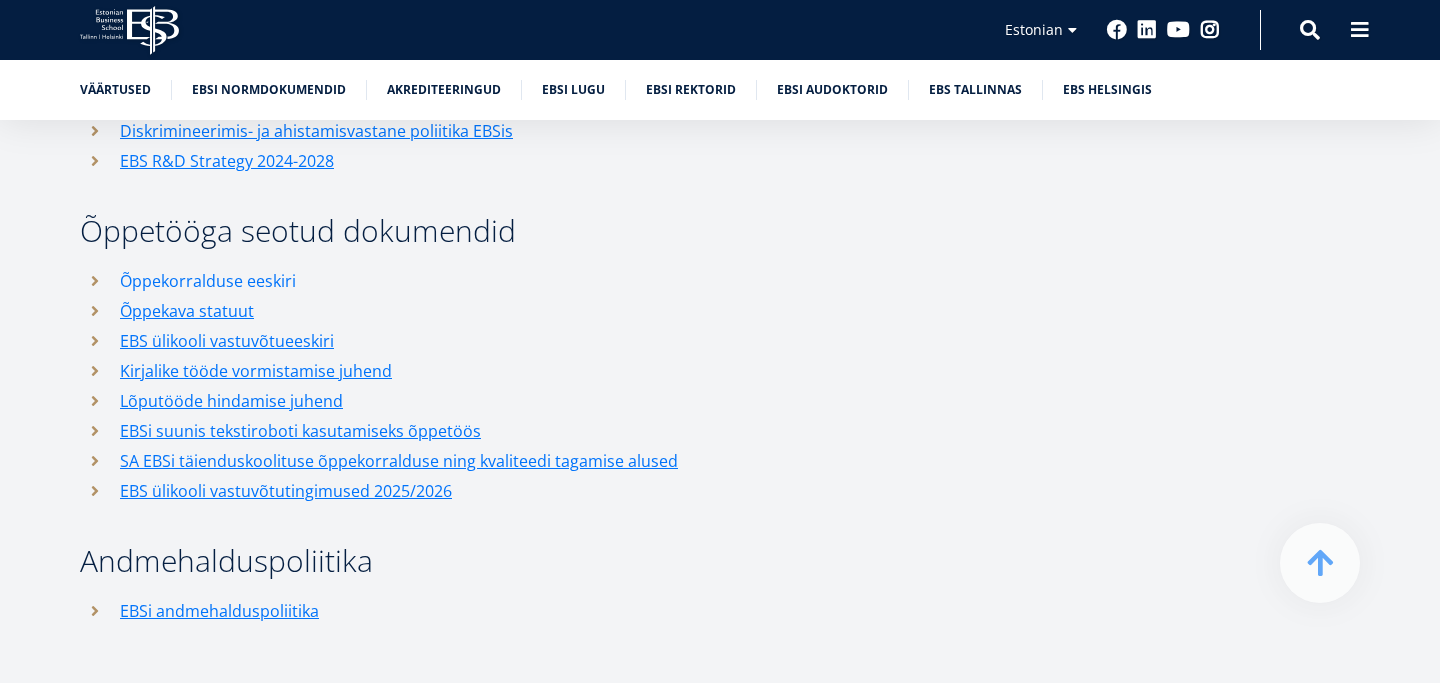 click on "Õppekorralduse eeskiri" at bounding box center (208, 281) 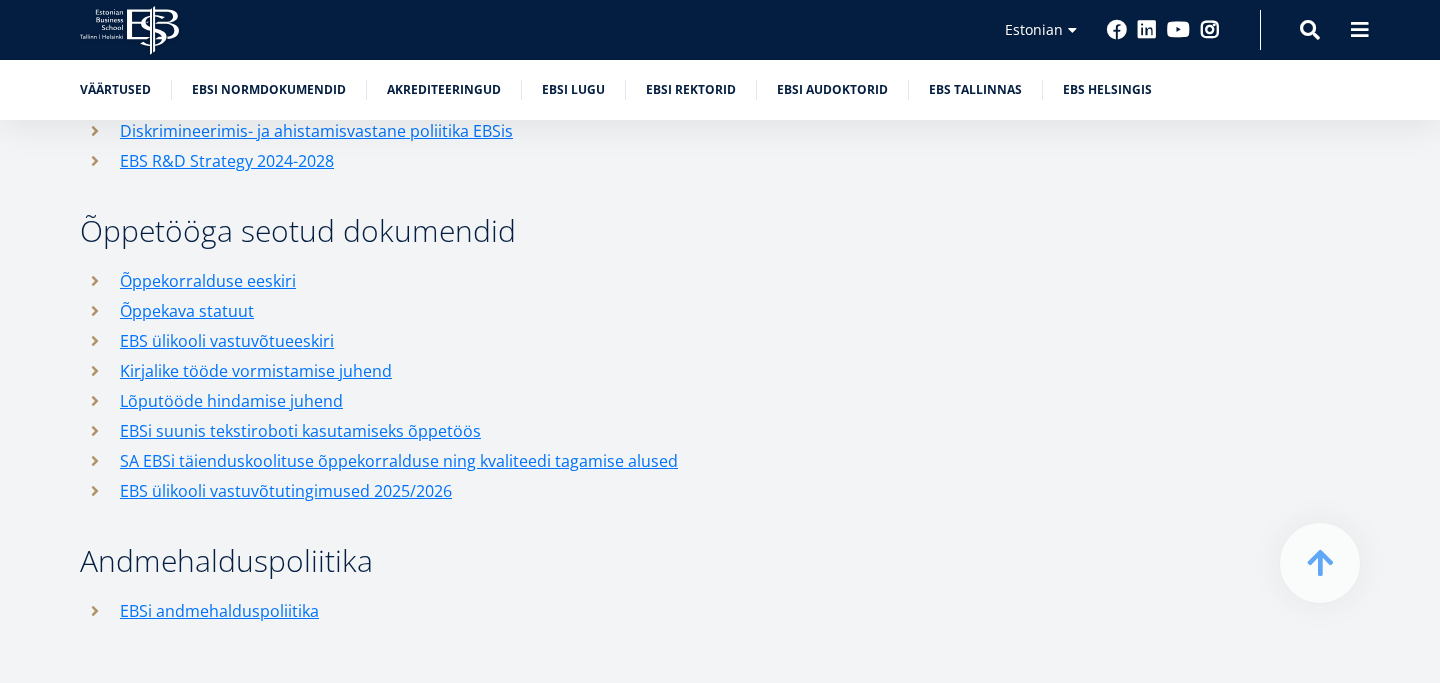 click on "Lõputööde hindamise juhend" at bounding box center [555, 401] 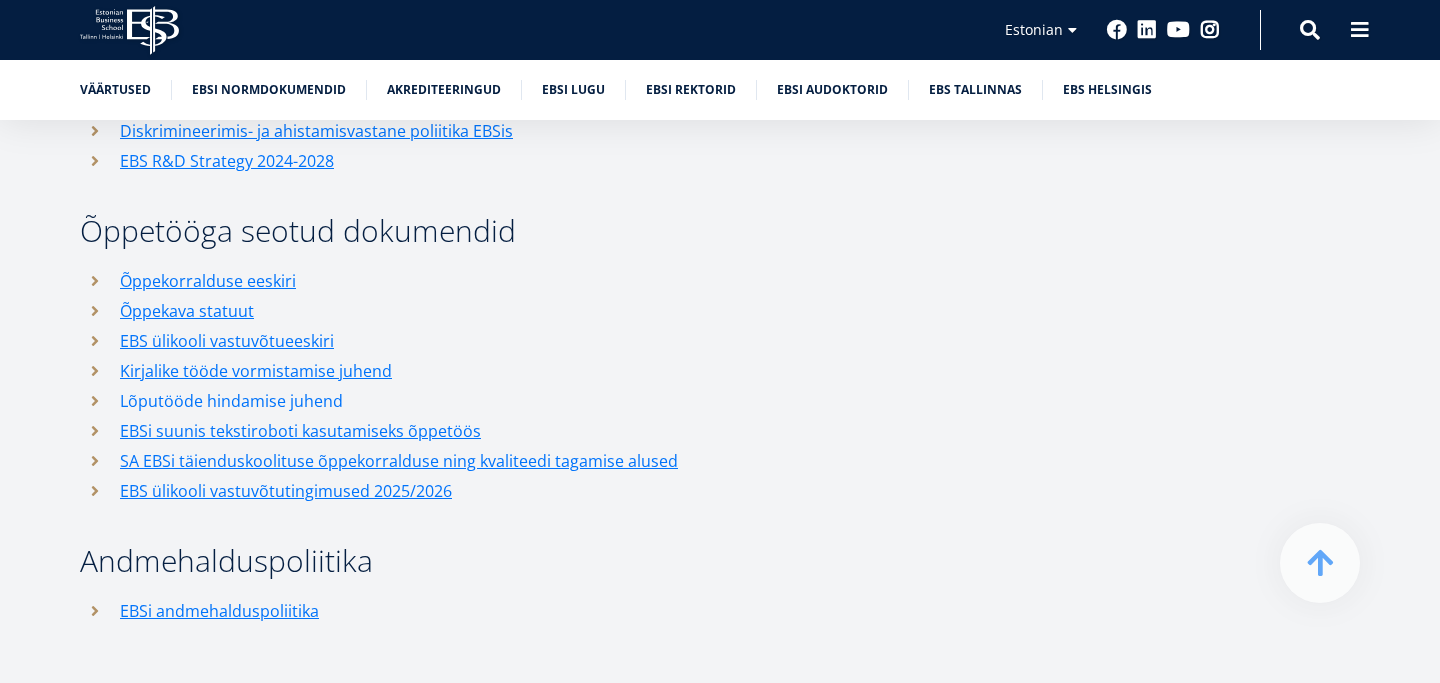 click on "Lõputööde hindamise juhend" at bounding box center (231, 401) 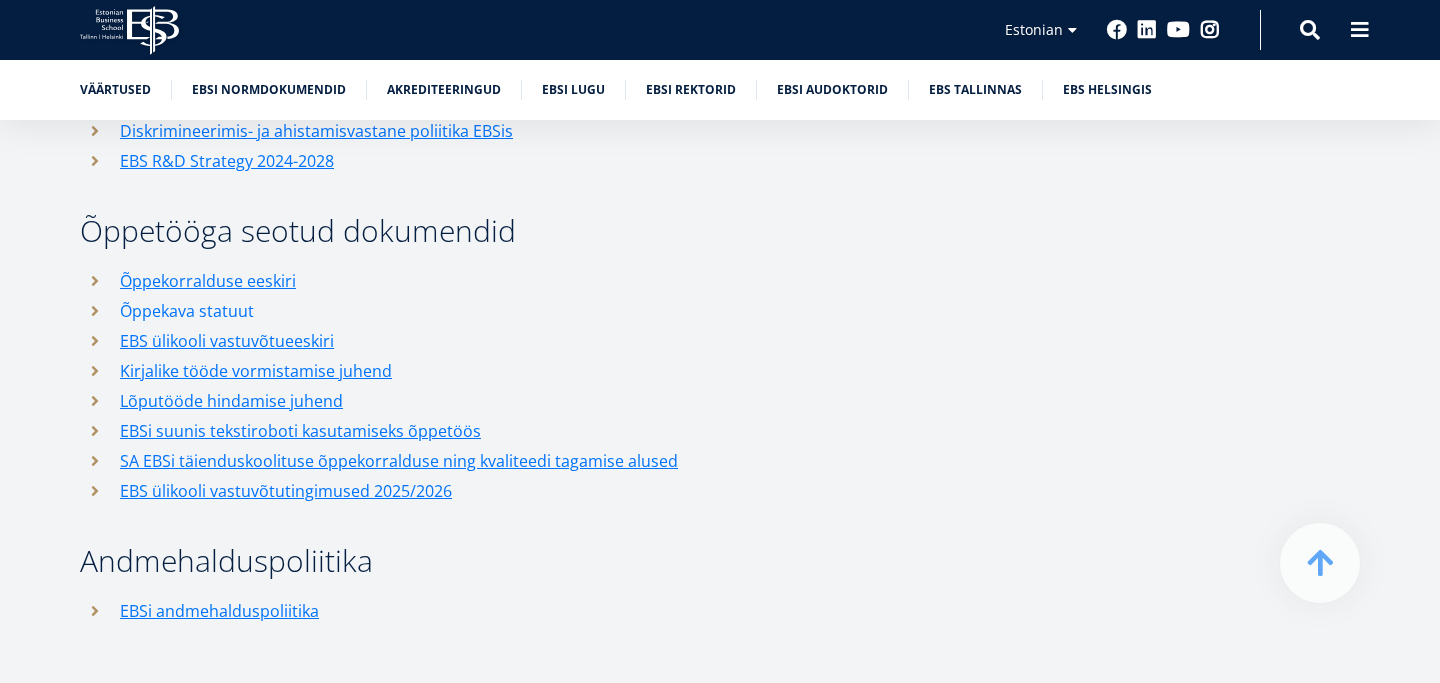 click on "Õppekava statuut" at bounding box center [187, 311] 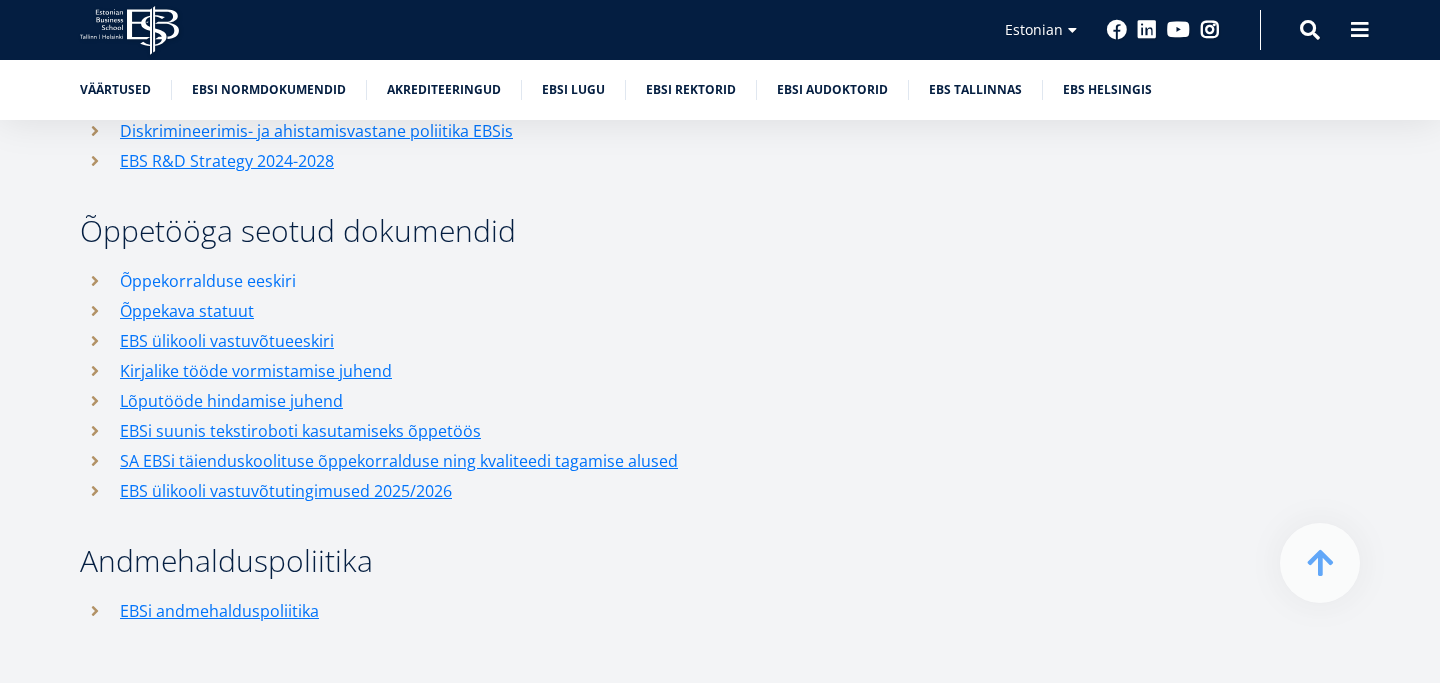 click on "Õppekorralduse eeskiri" at bounding box center (208, 281) 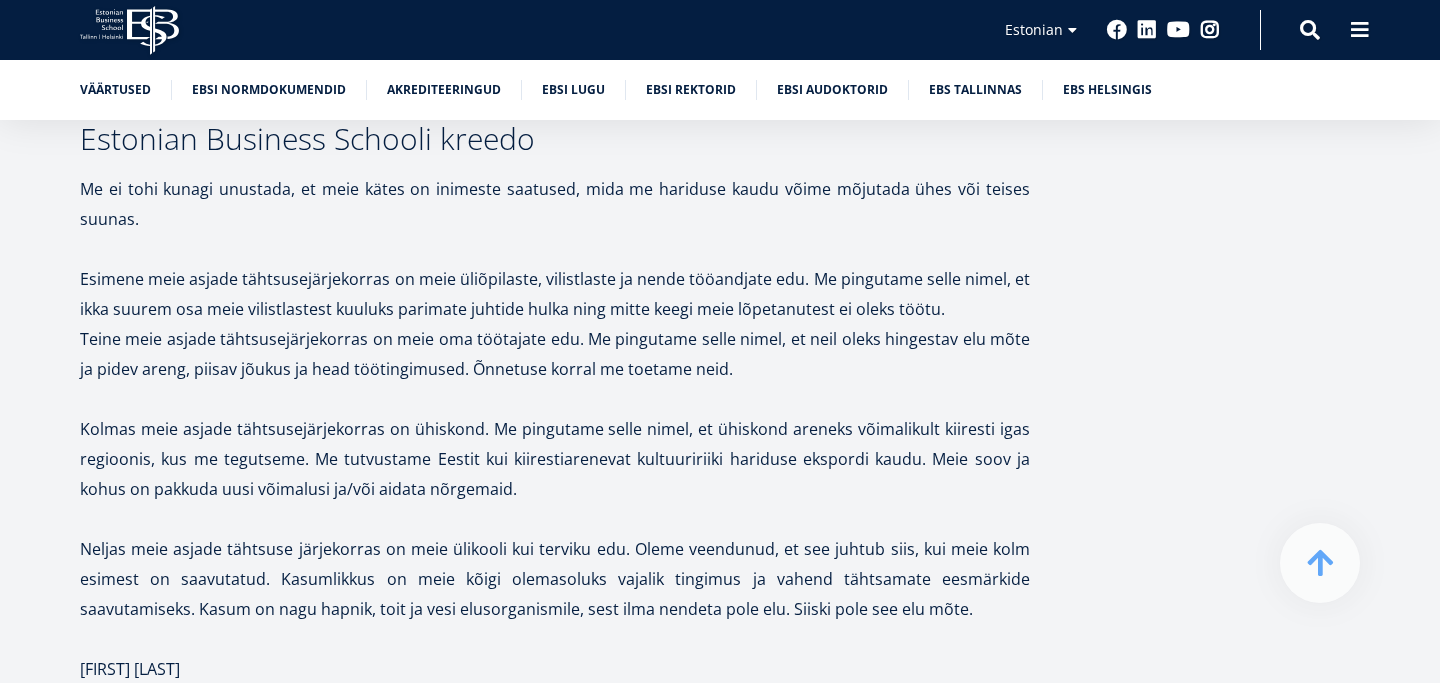 scroll, scrollTop: 1259, scrollLeft: 0, axis: vertical 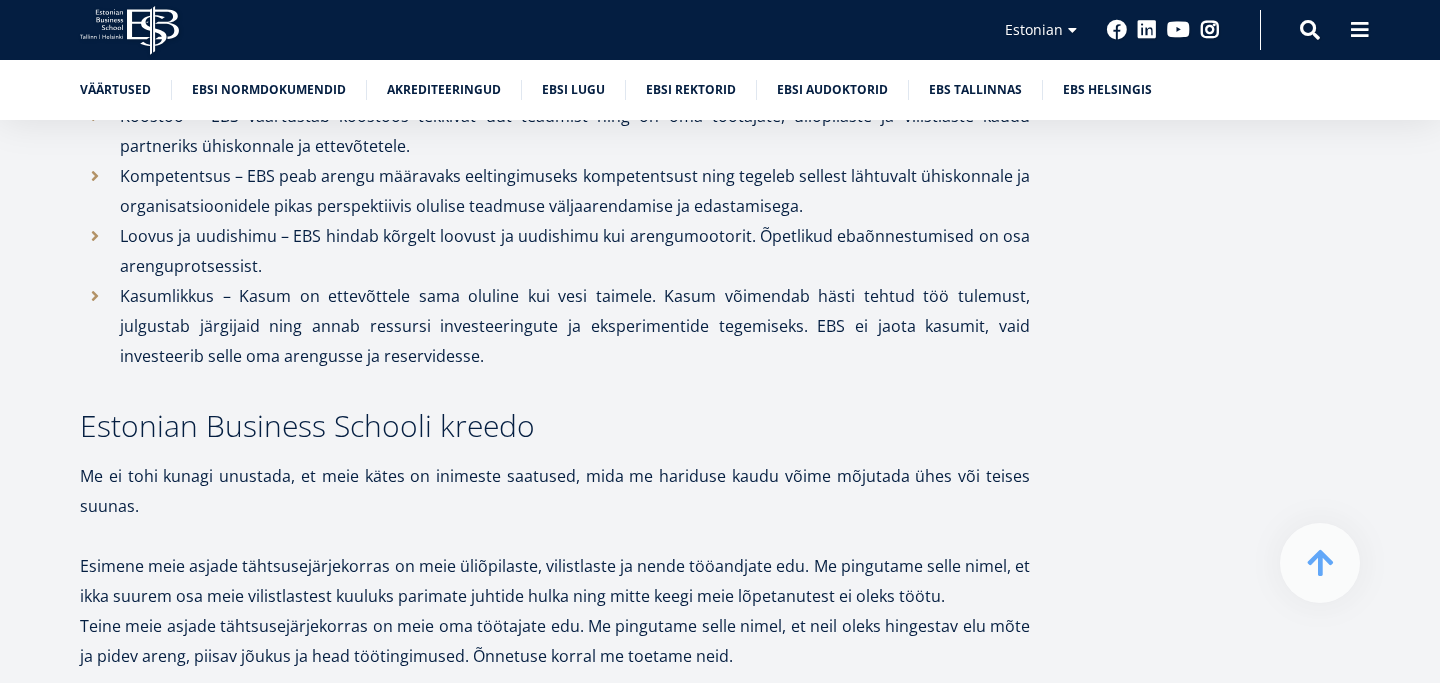click at bounding box center (1310, 30) 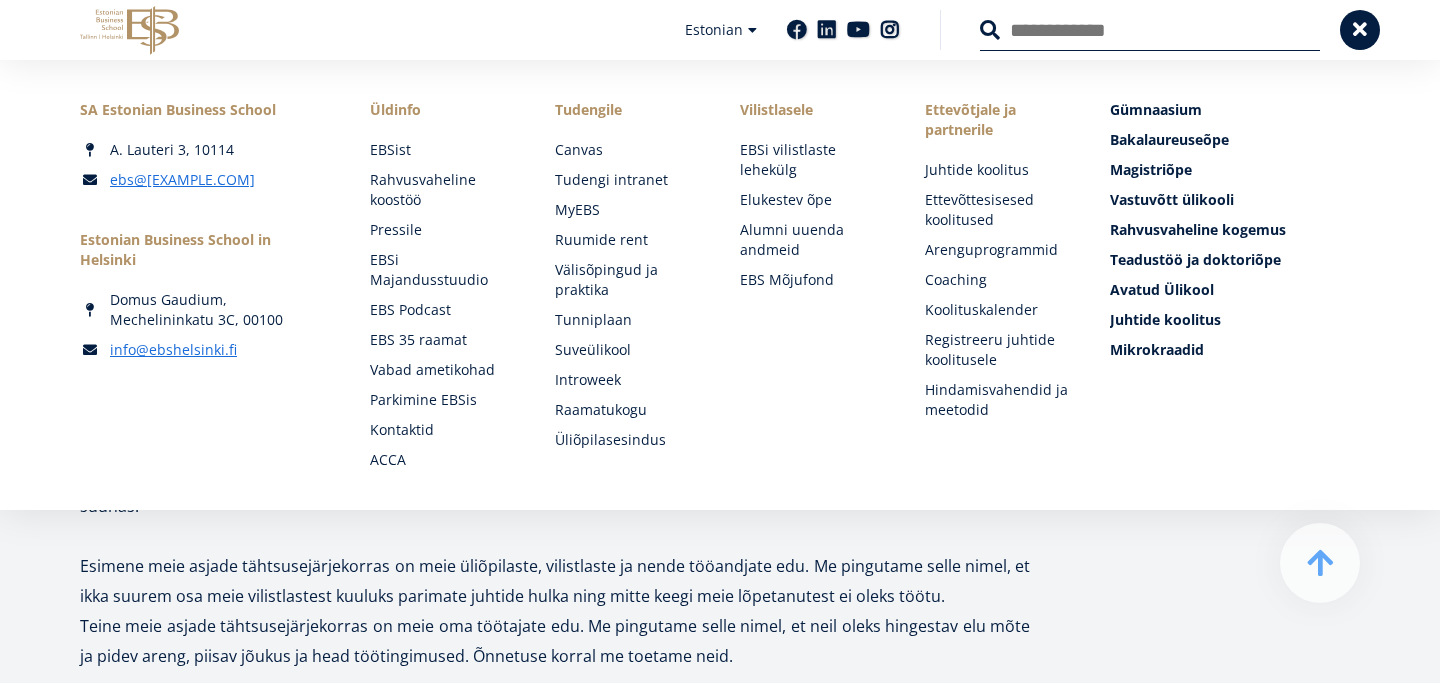 type 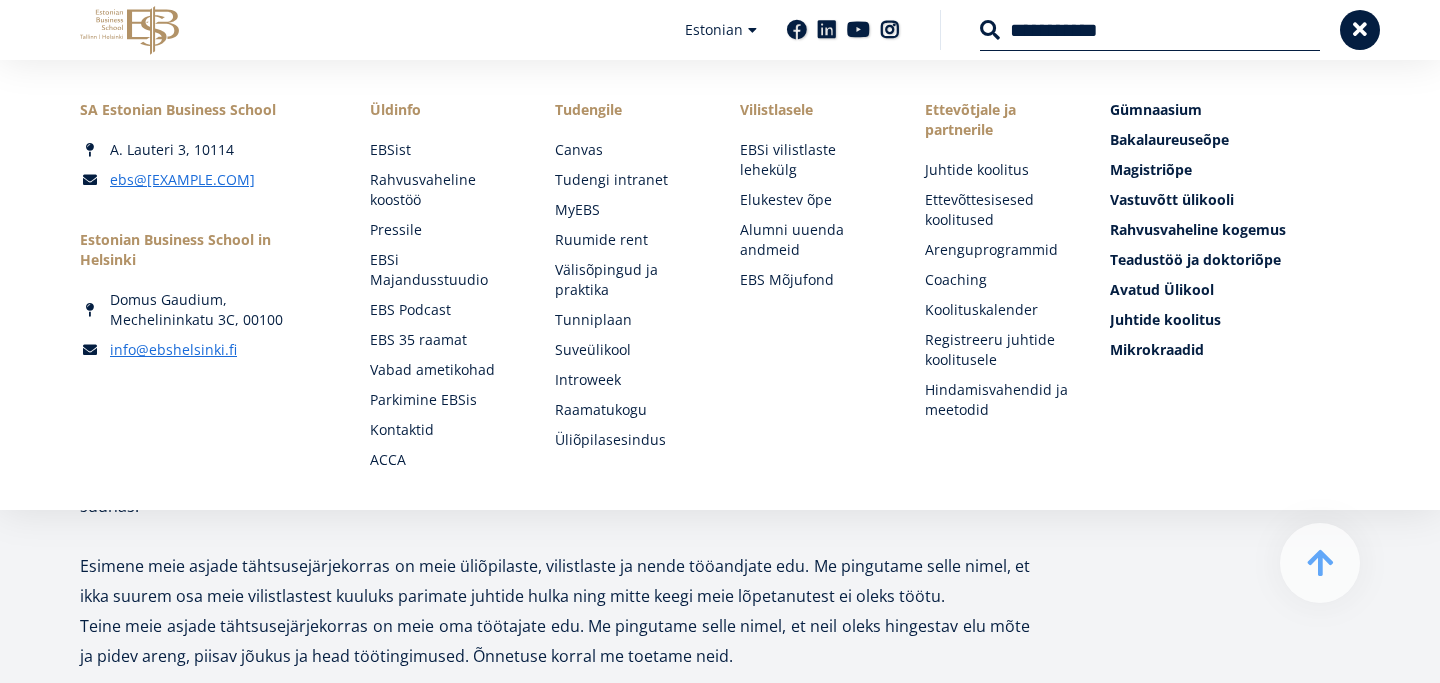type on "**********" 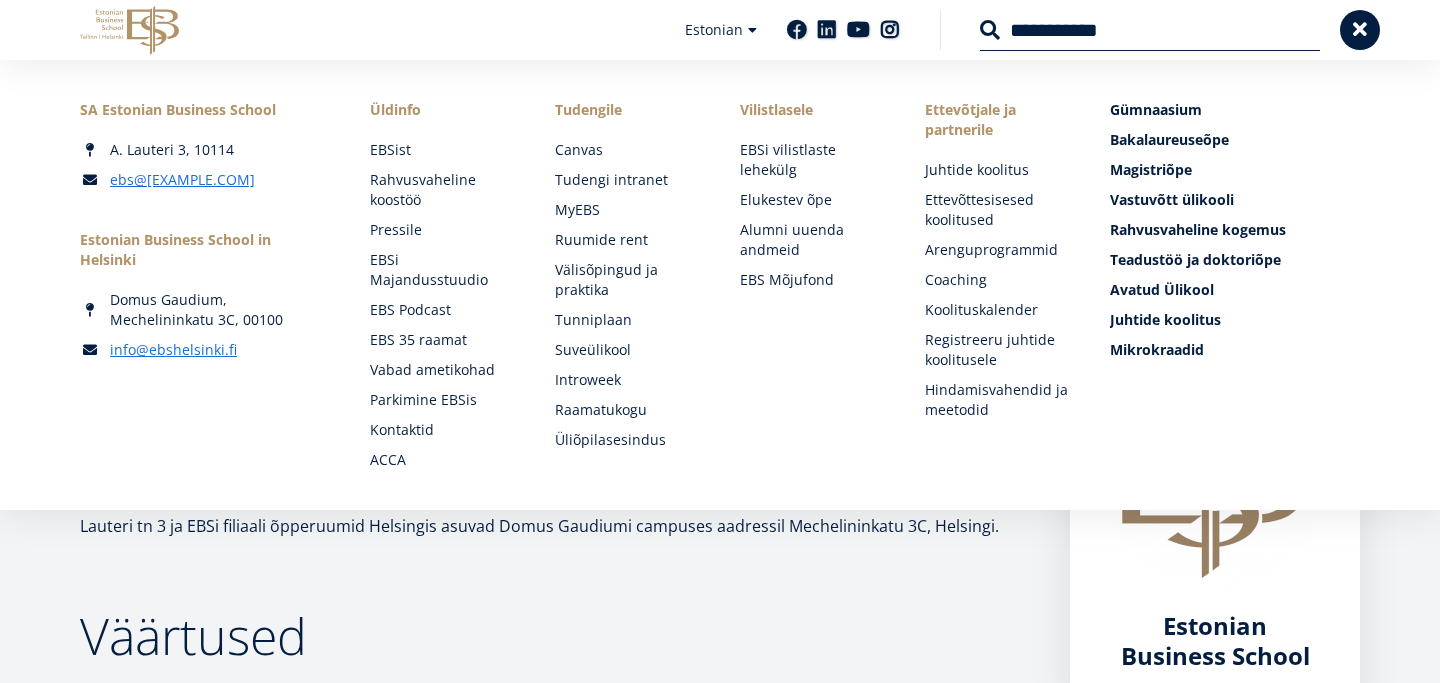 scroll, scrollTop: 0, scrollLeft: 0, axis: both 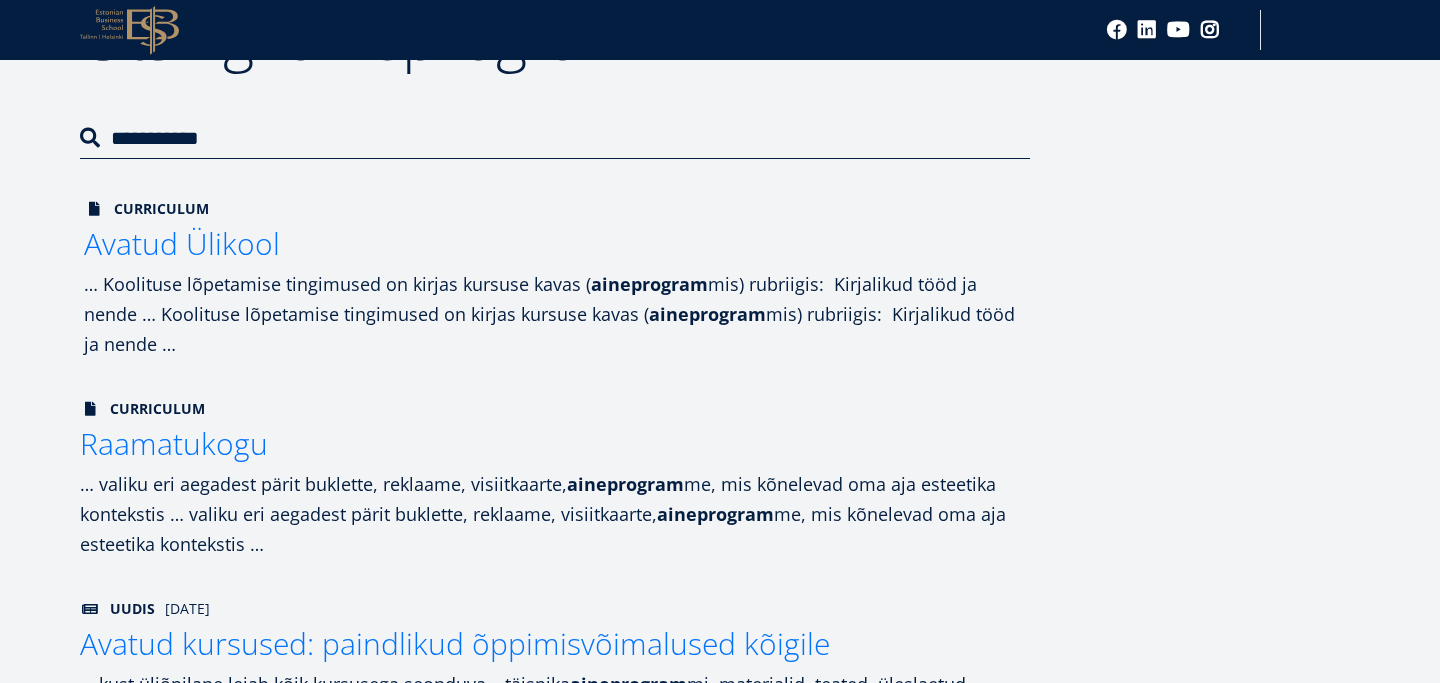 click on "Avatud Ülikool" at bounding box center [182, 243] 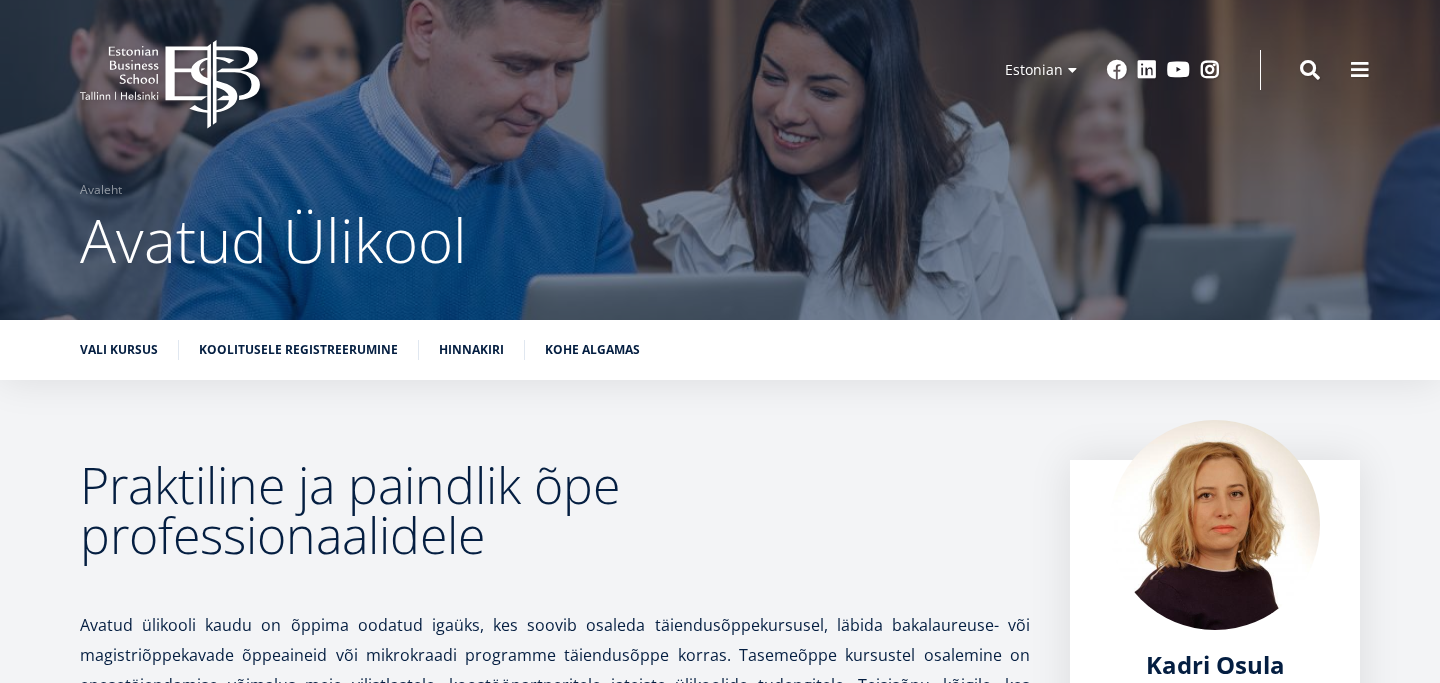 scroll, scrollTop: 0, scrollLeft: 0, axis: both 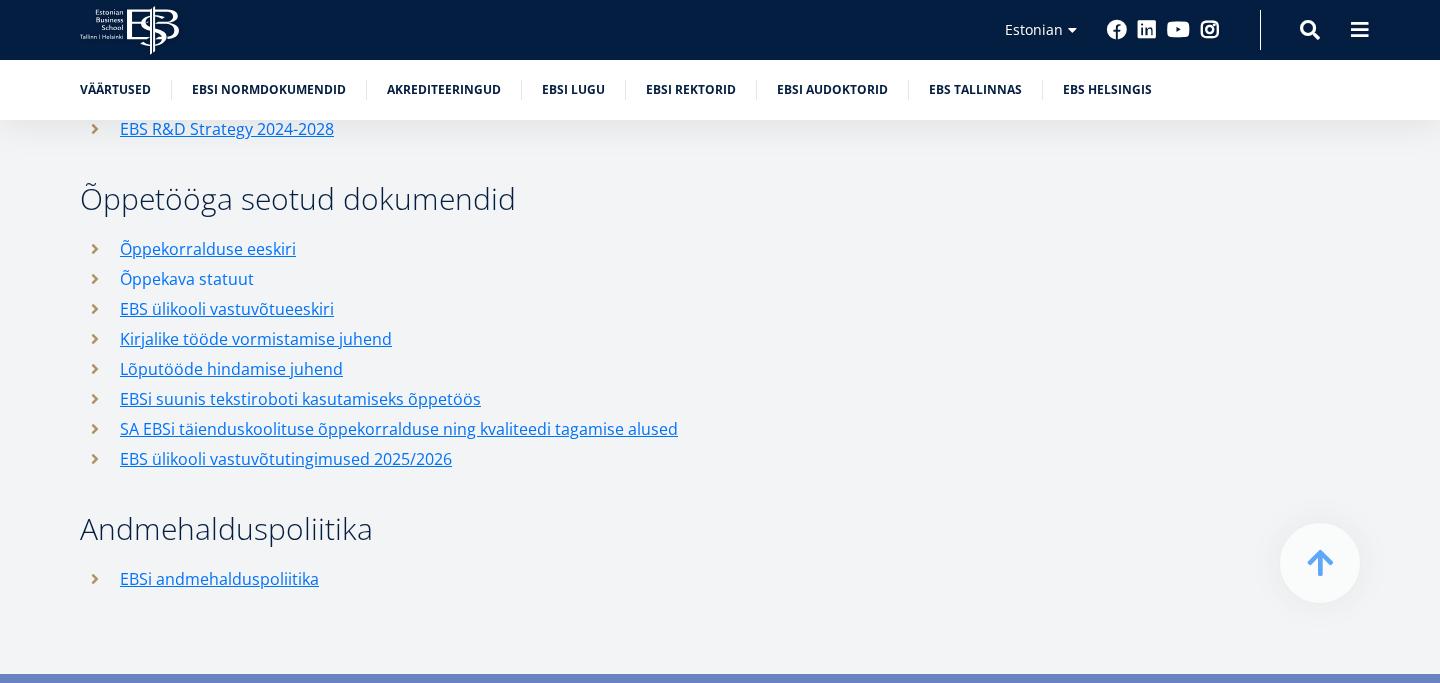 click on "Õppekava statuut" at bounding box center [187, 279] 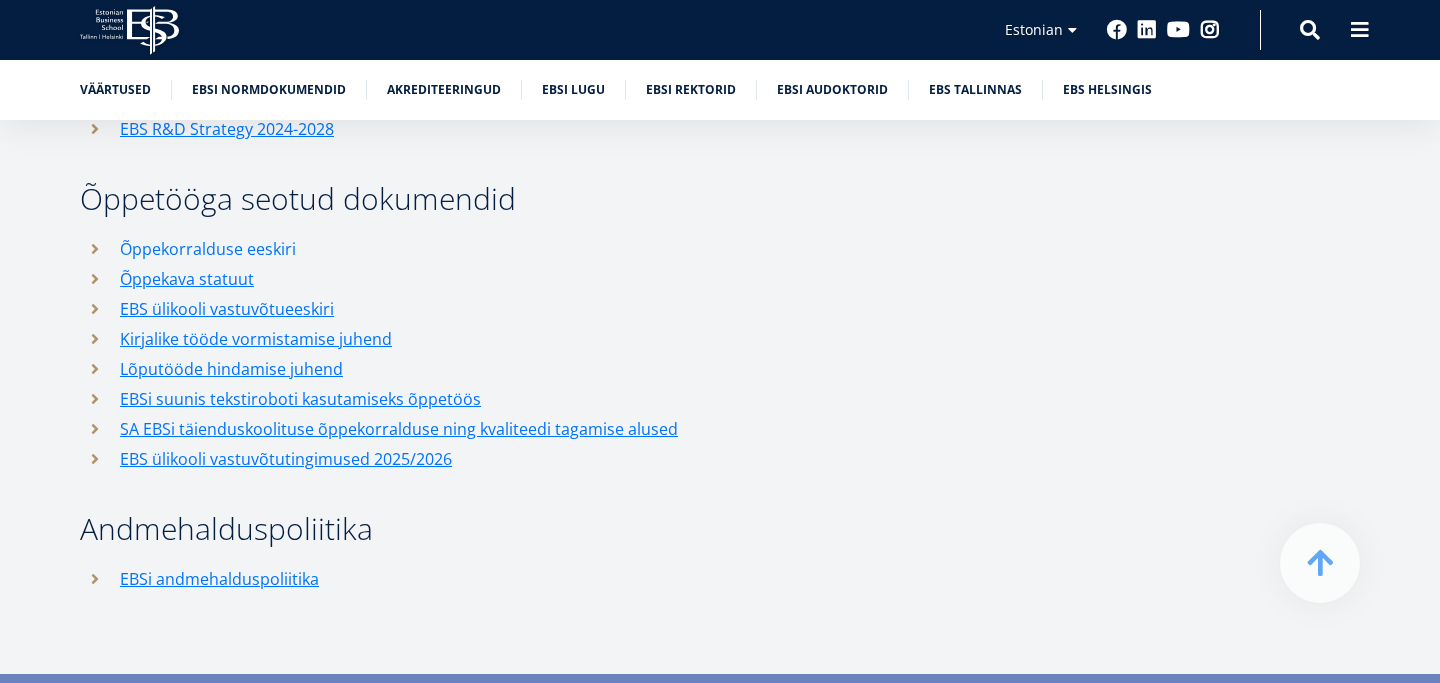 click on "Õppekorralduse eeskiri" at bounding box center (208, 249) 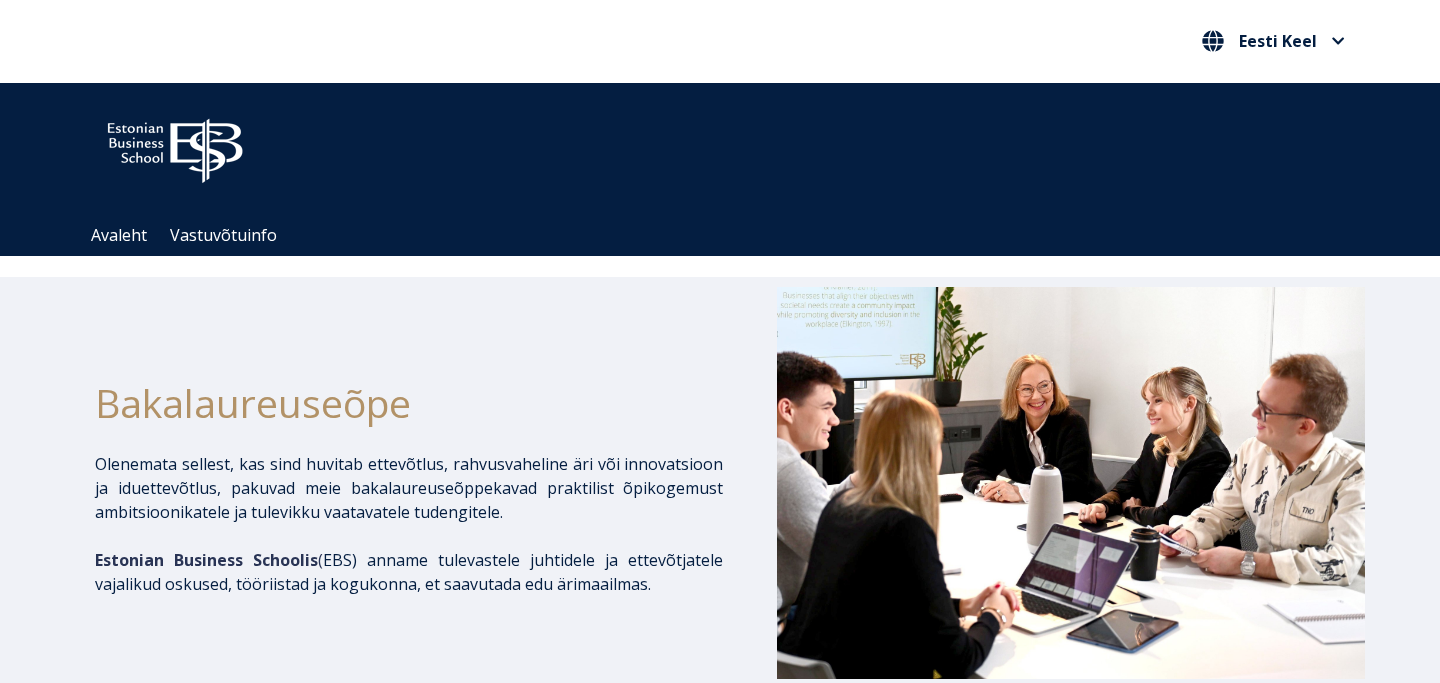 scroll, scrollTop: 0, scrollLeft: 0, axis: both 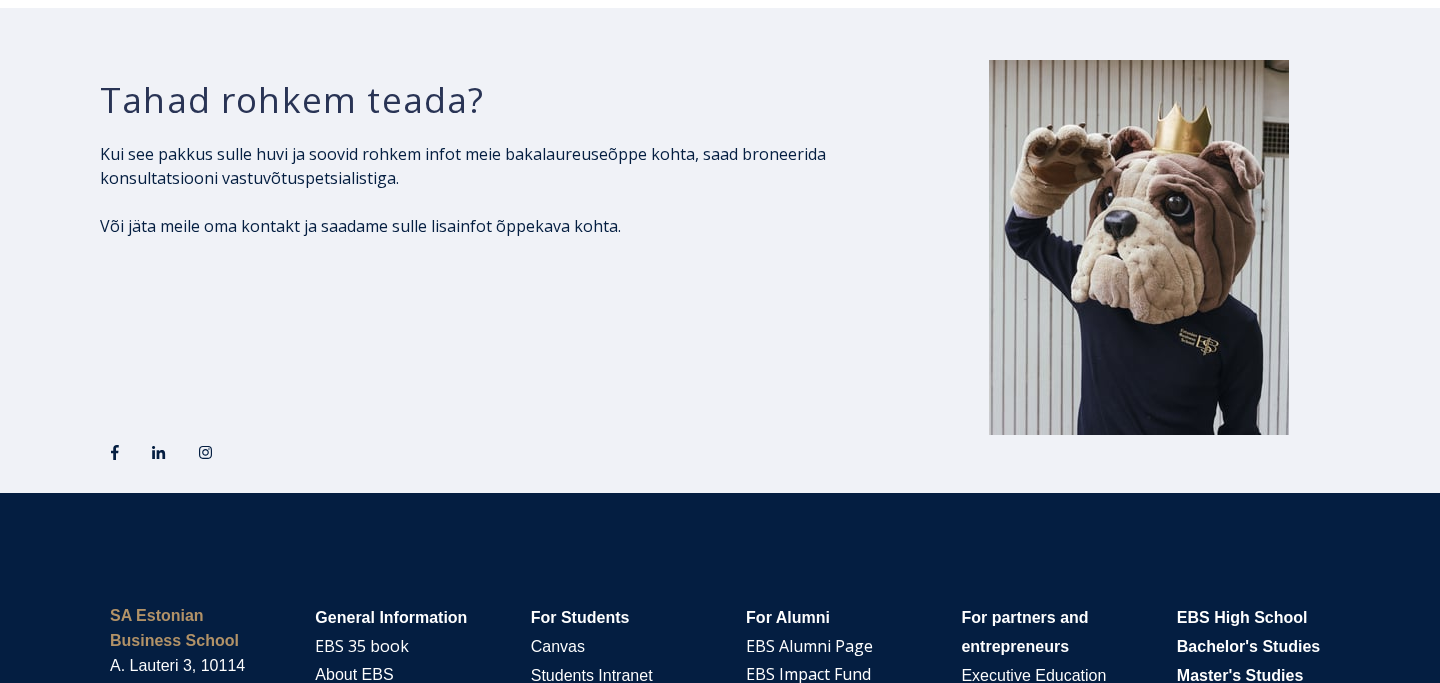 click on "Tahad rohkem teada?" at bounding box center [472, 100] 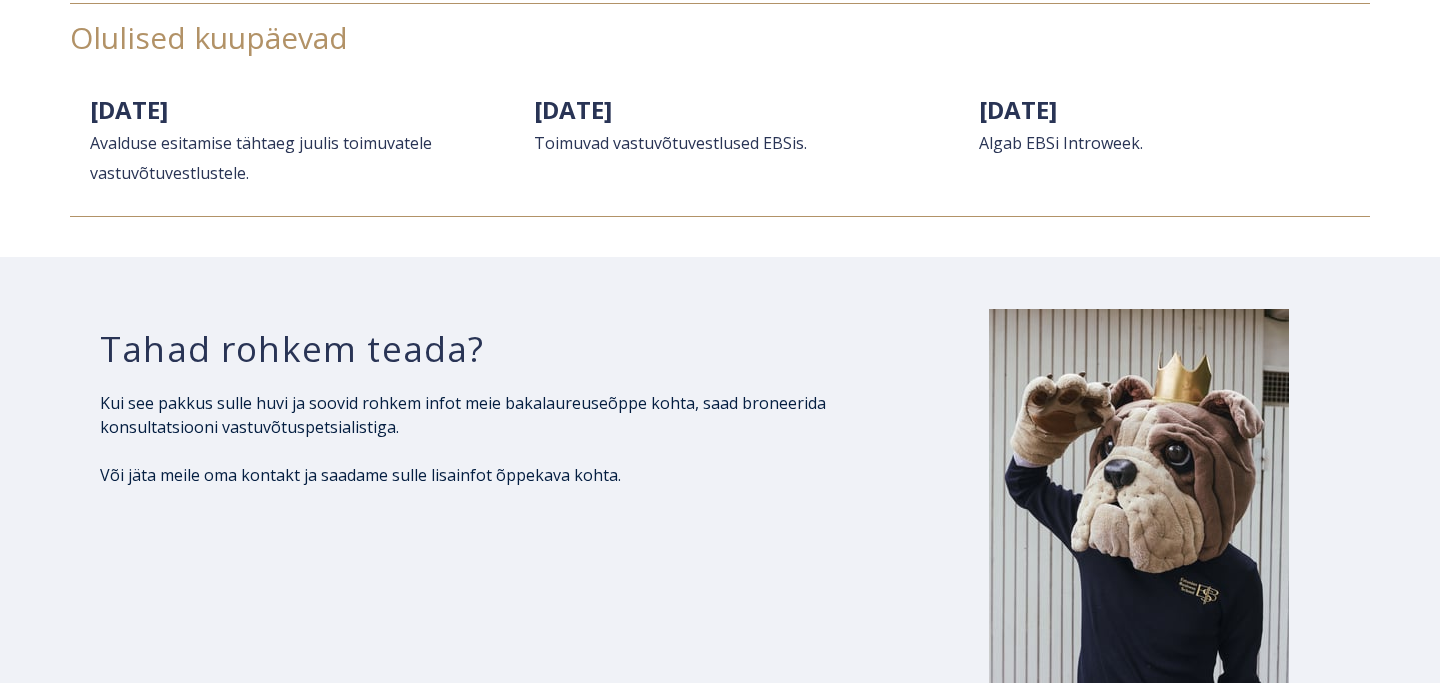 scroll, scrollTop: 2854, scrollLeft: 0, axis: vertical 